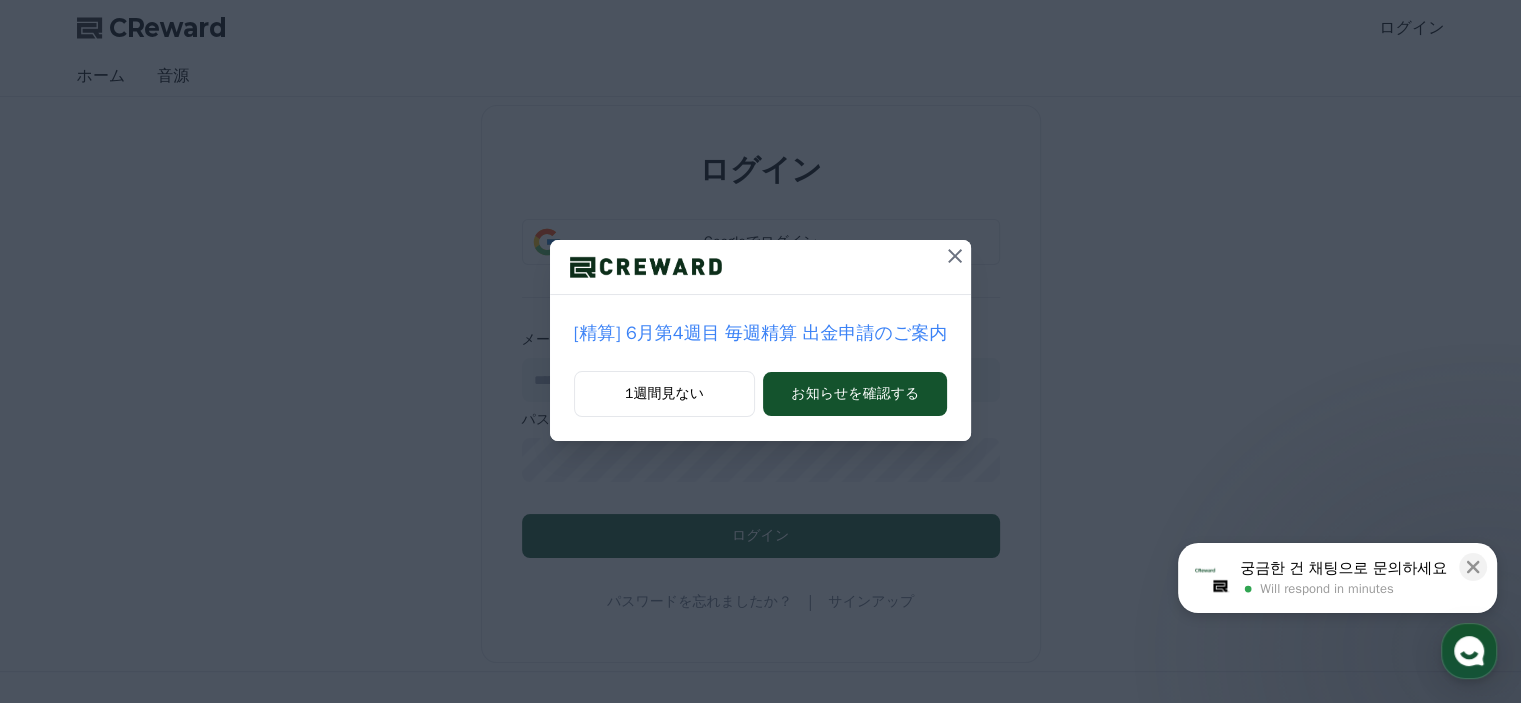 scroll, scrollTop: 0, scrollLeft: 0, axis: both 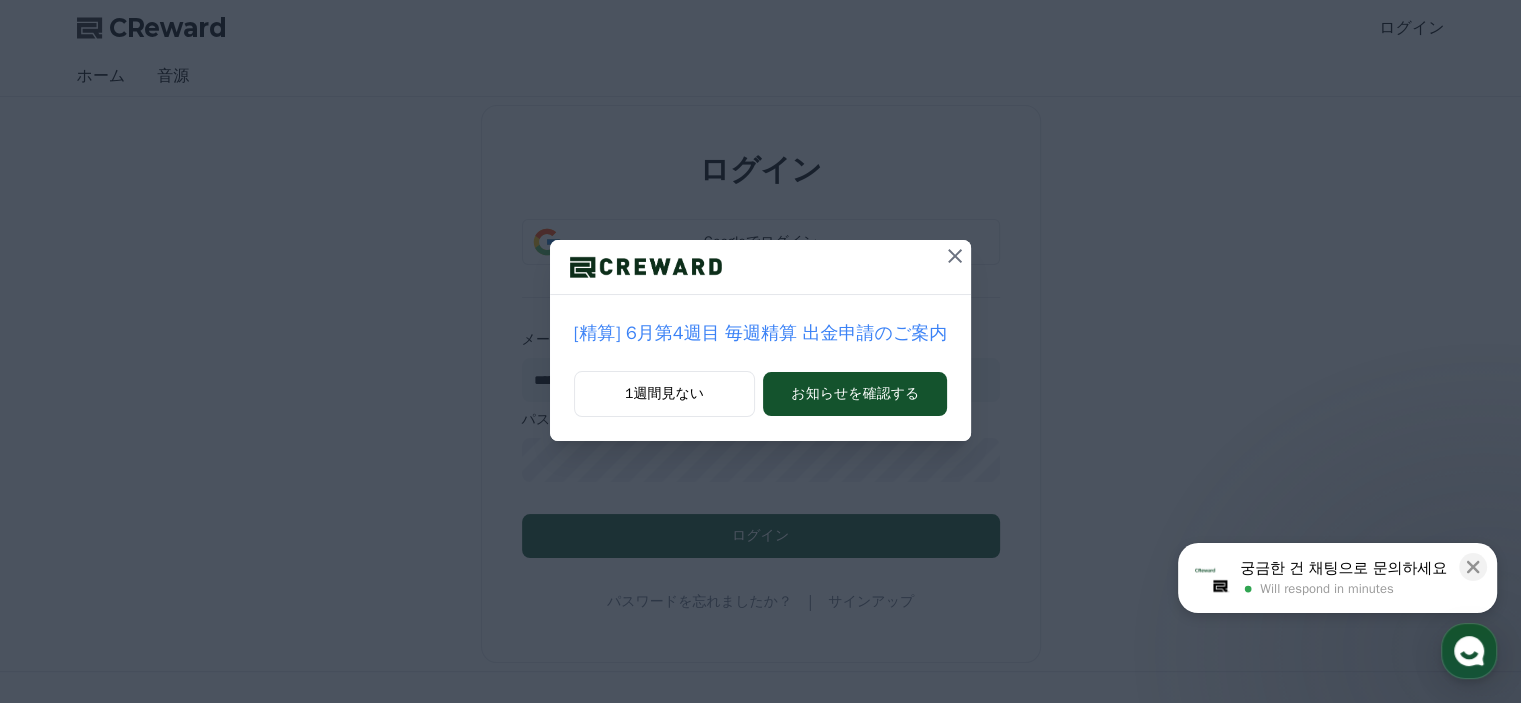 click 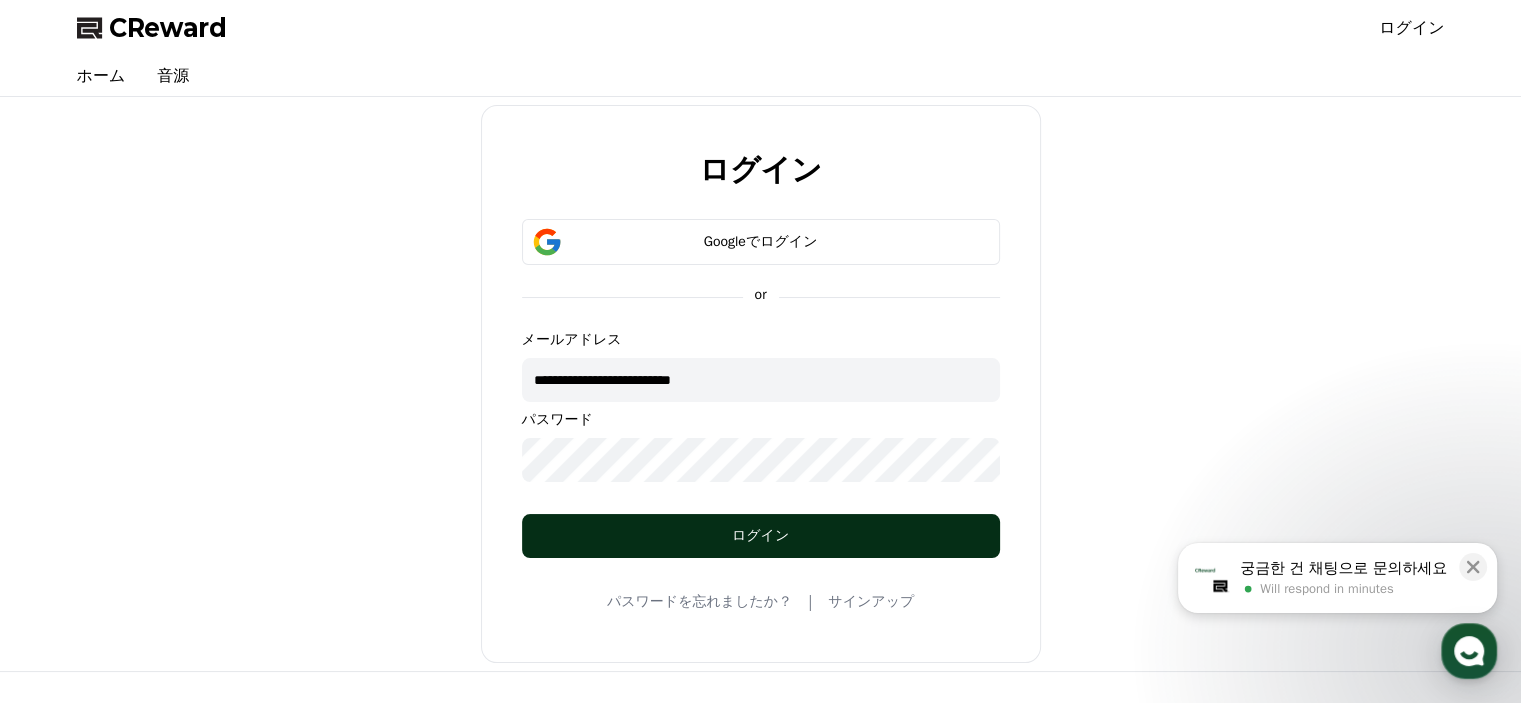 click on "ログイン" at bounding box center (761, 536) 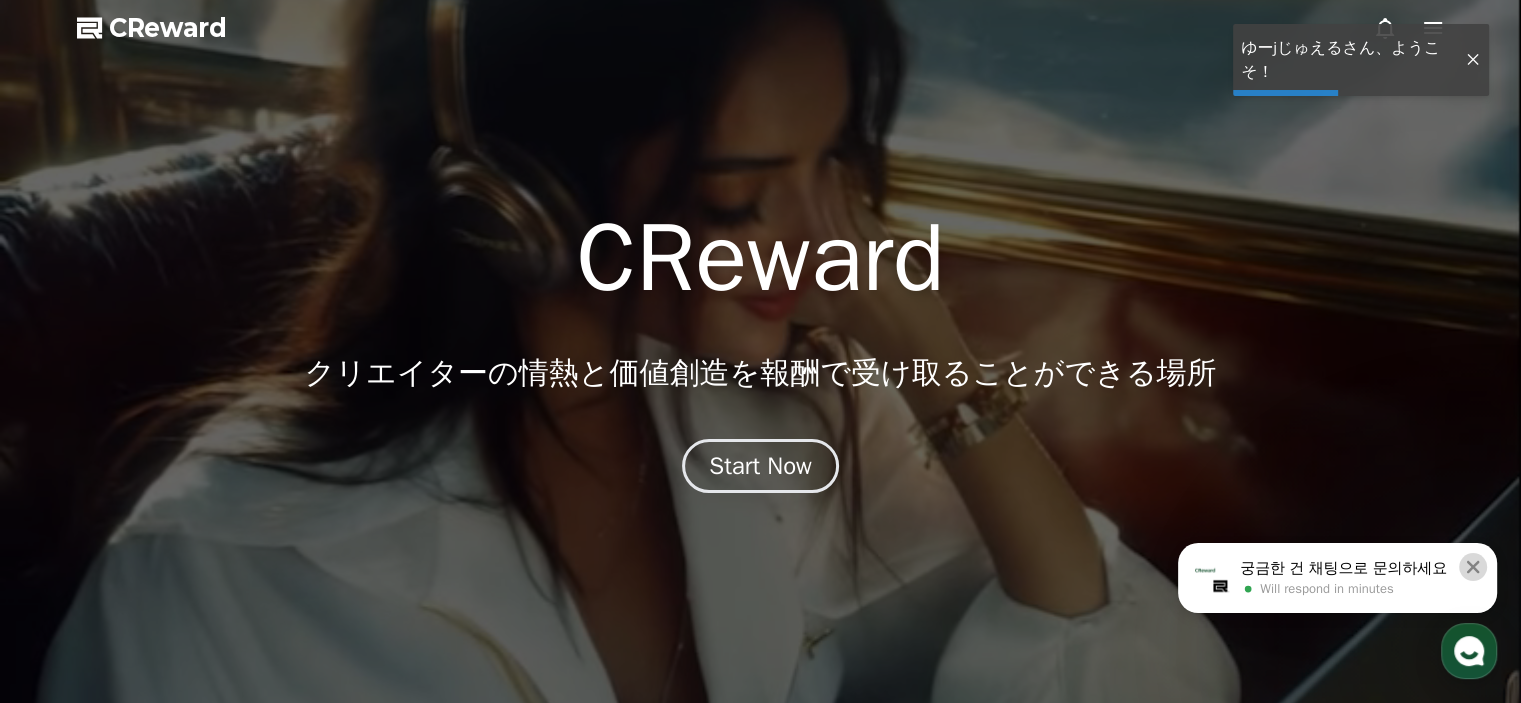 click 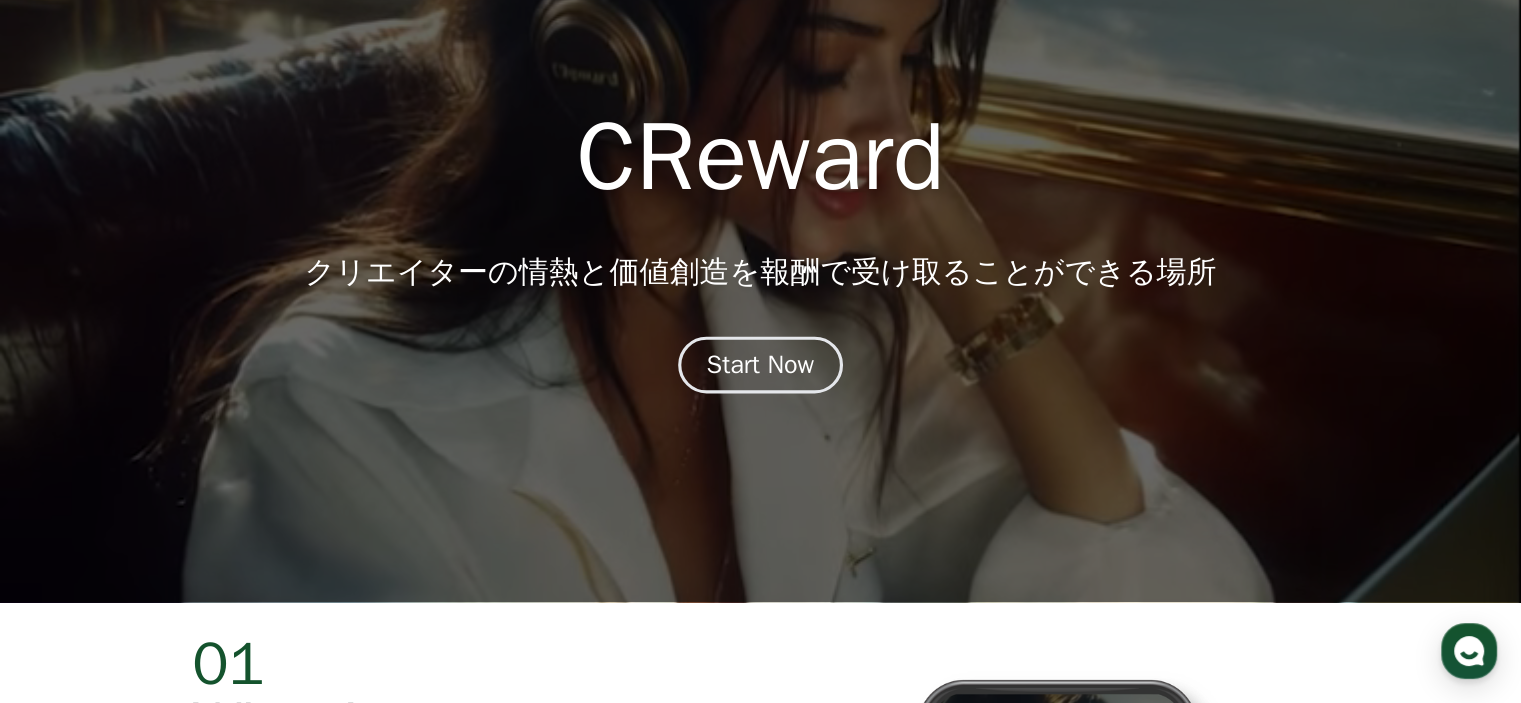 scroll, scrollTop: 100, scrollLeft: 0, axis: vertical 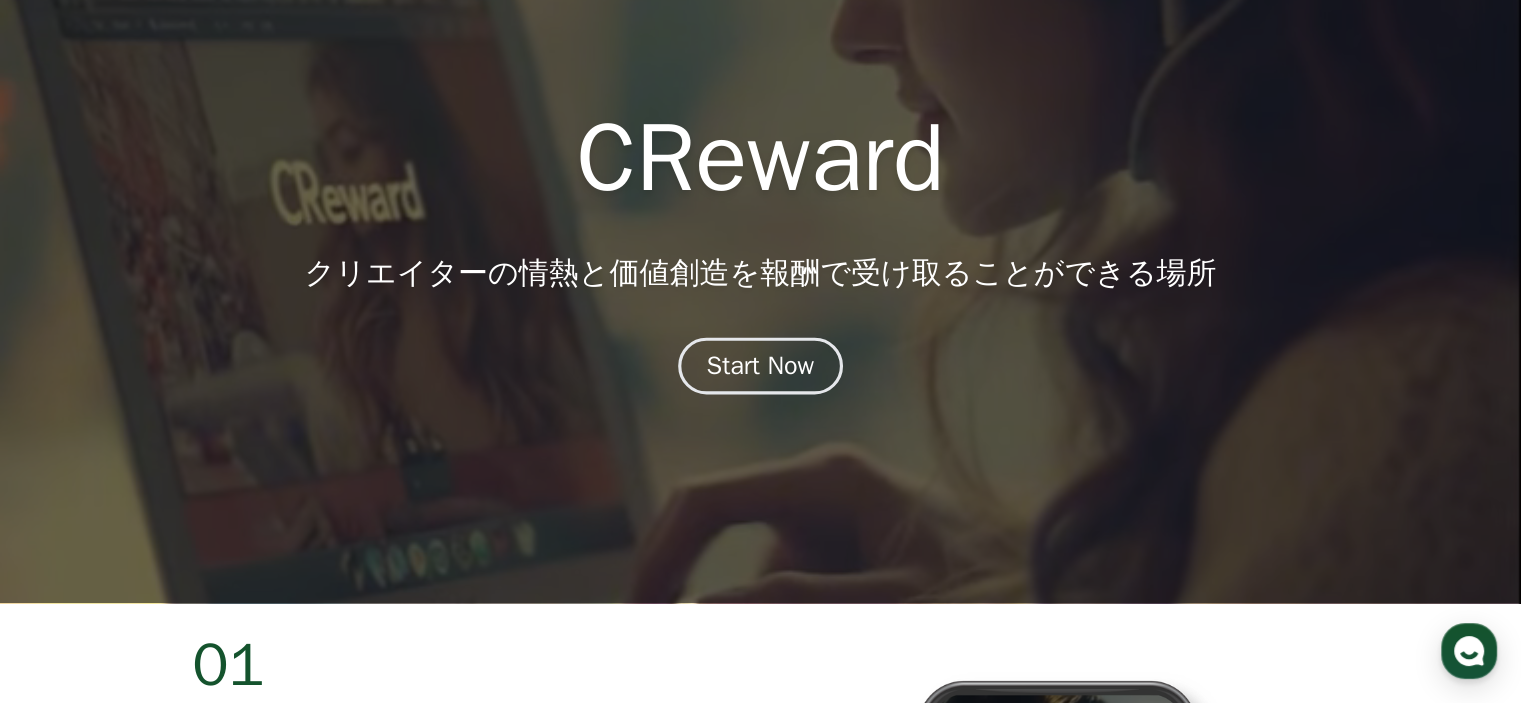click on "Start Now" at bounding box center (761, 366) 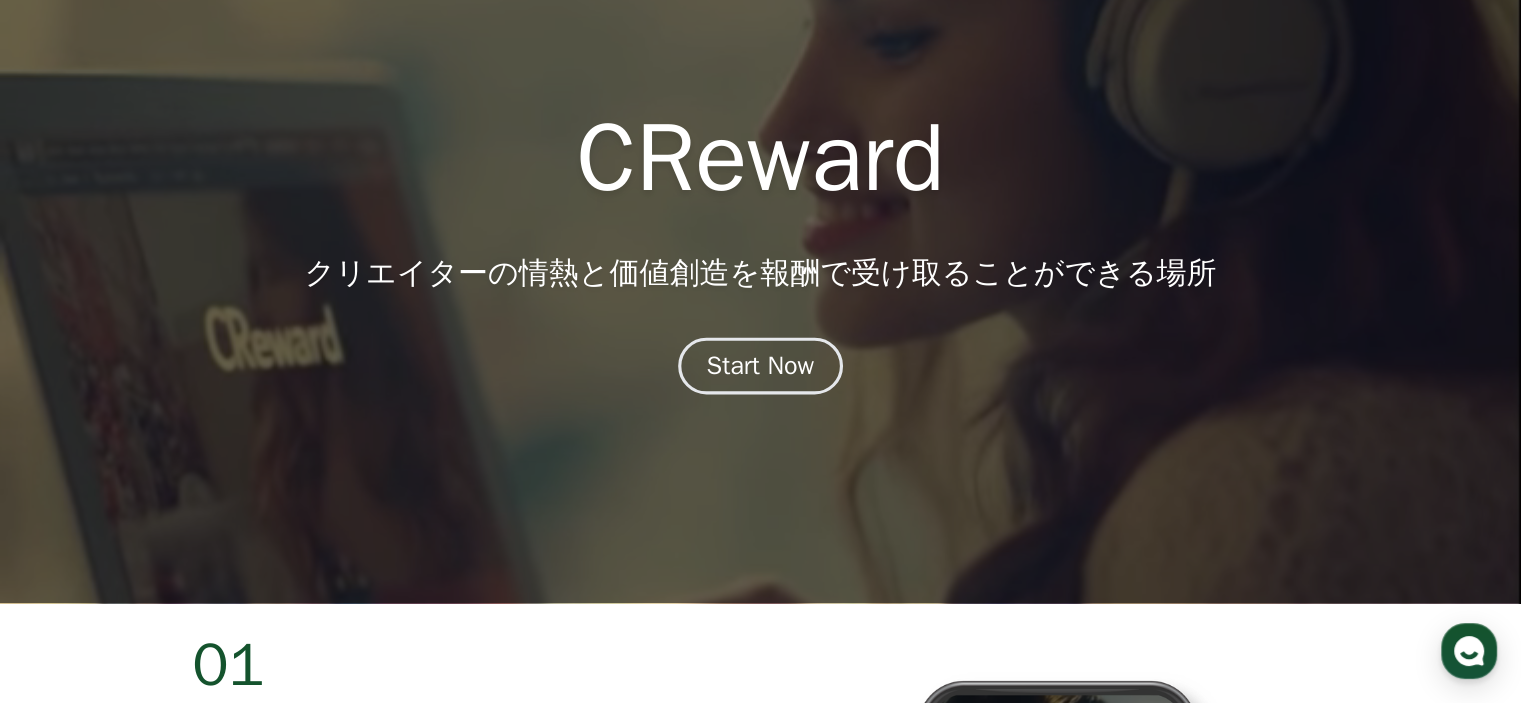 scroll, scrollTop: 0, scrollLeft: 0, axis: both 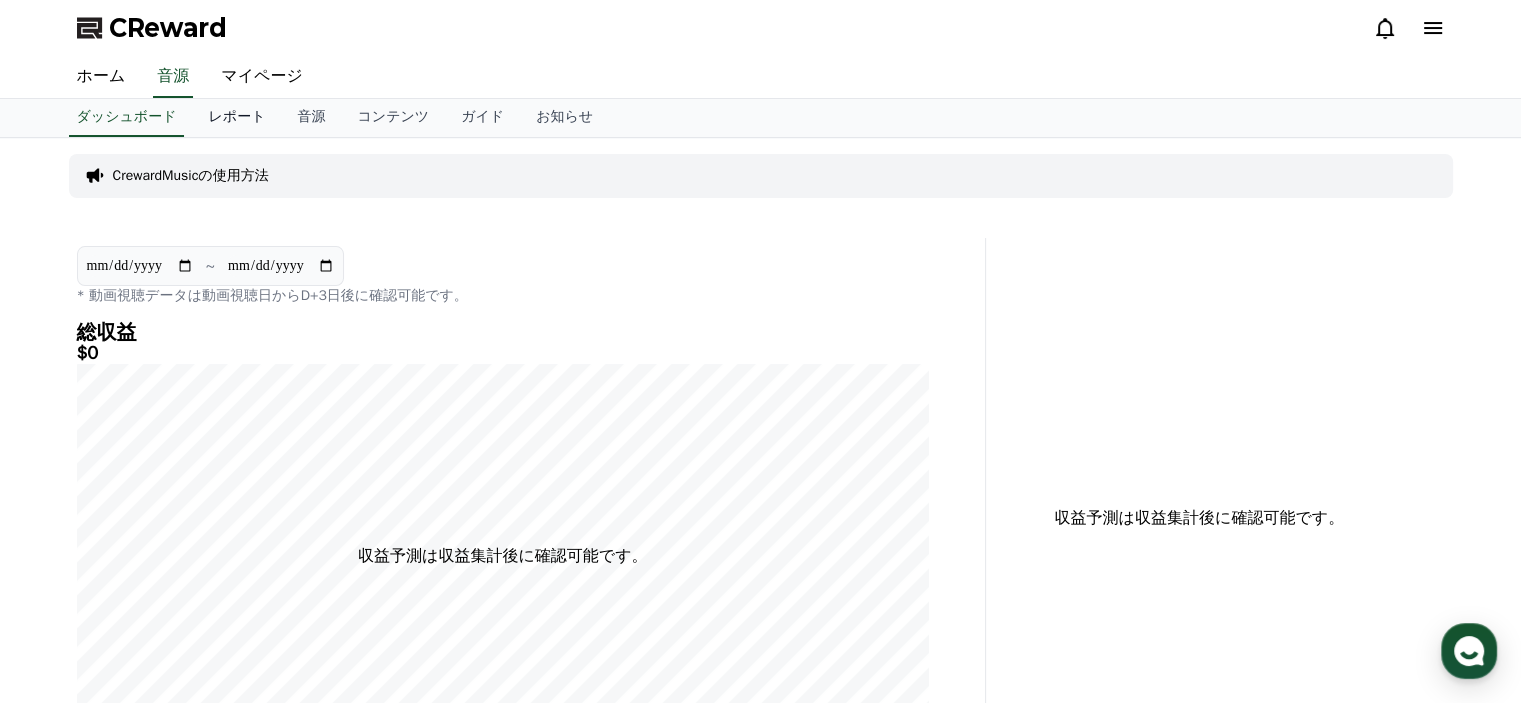 click on "レポート" at bounding box center [236, 118] 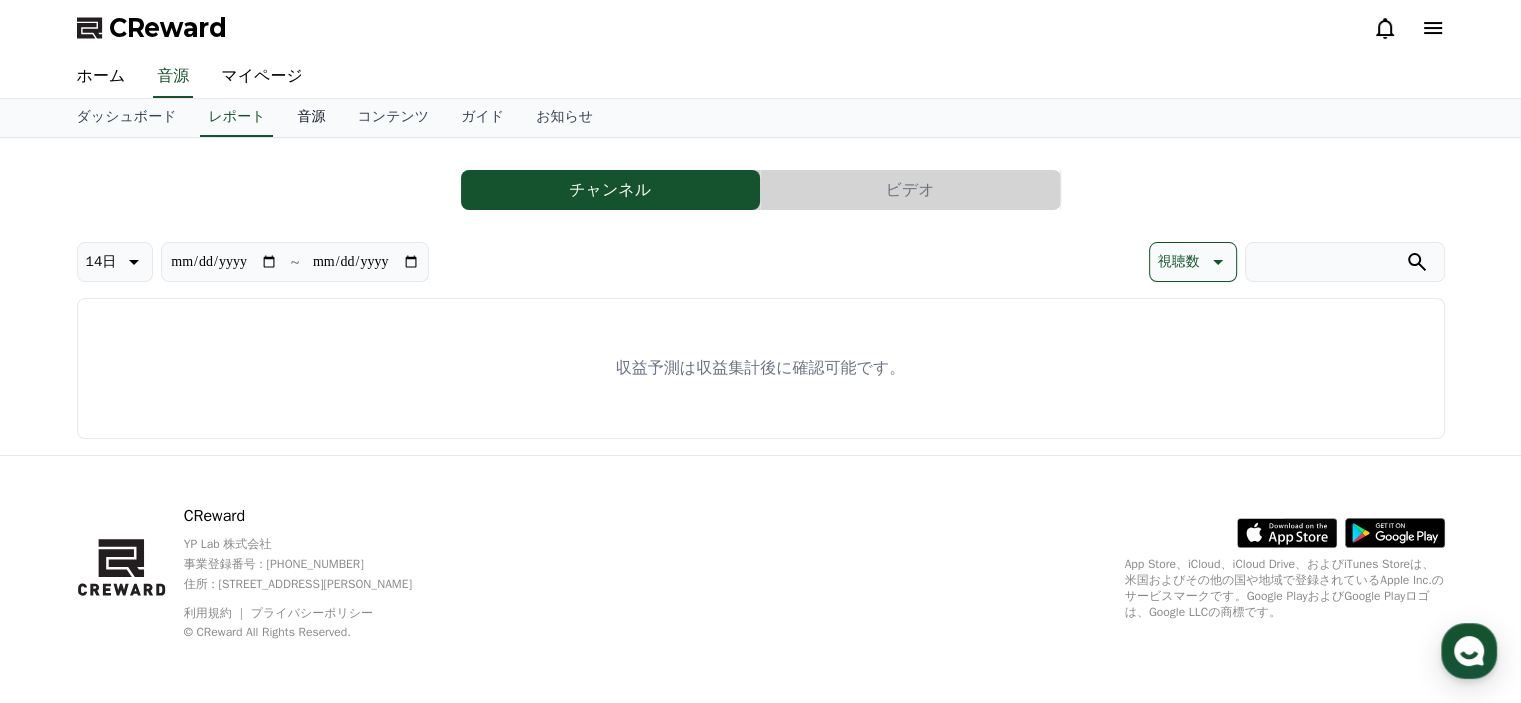 click on "音源" at bounding box center (311, 118) 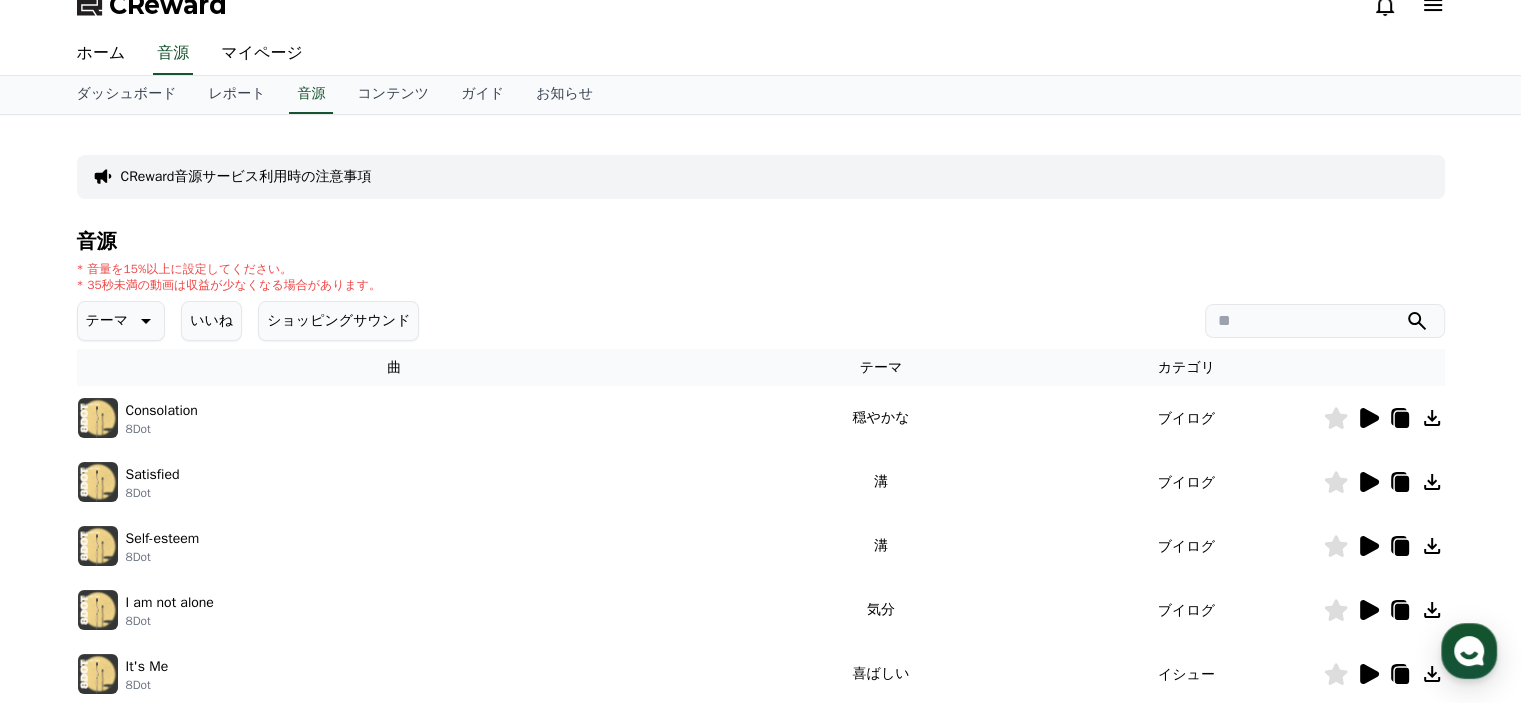 scroll, scrollTop: 100, scrollLeft: 0, axis: vertical 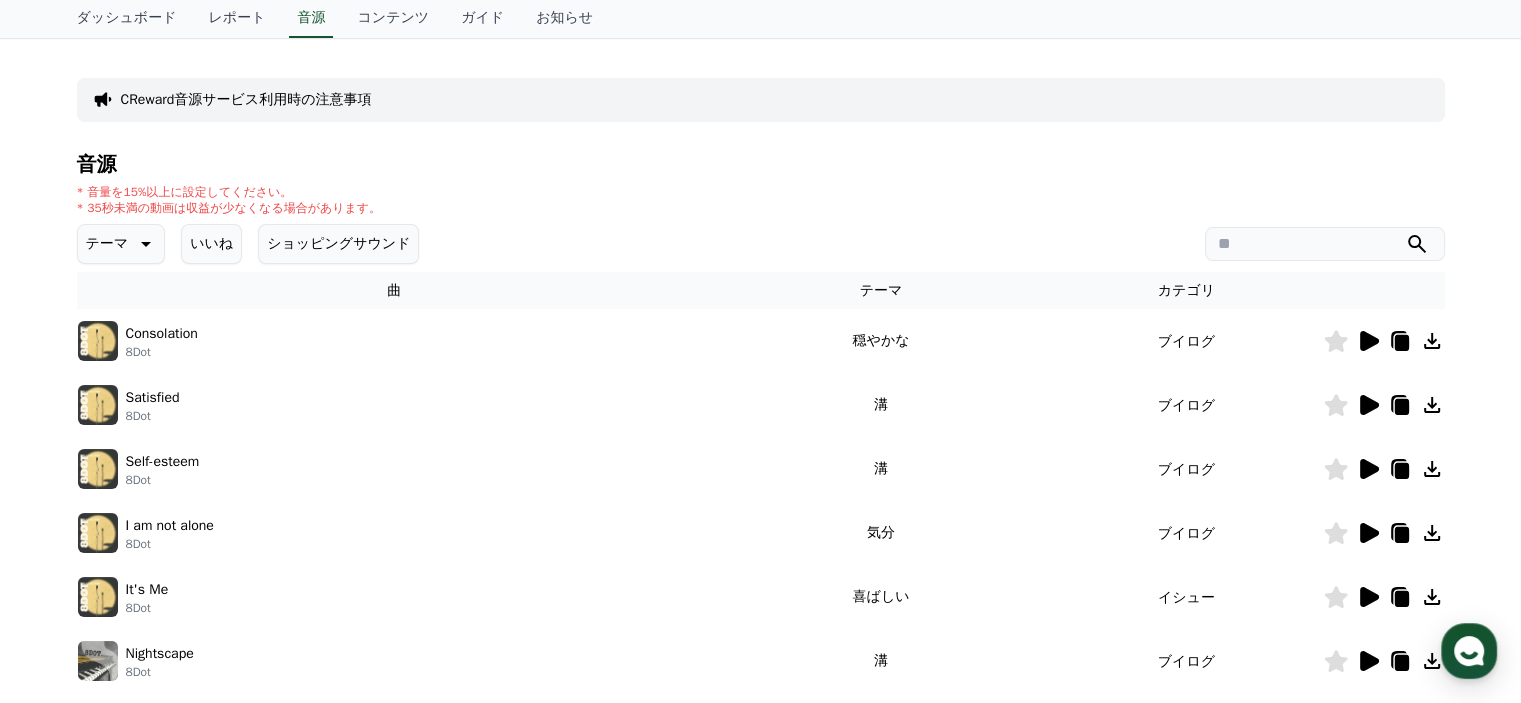 click 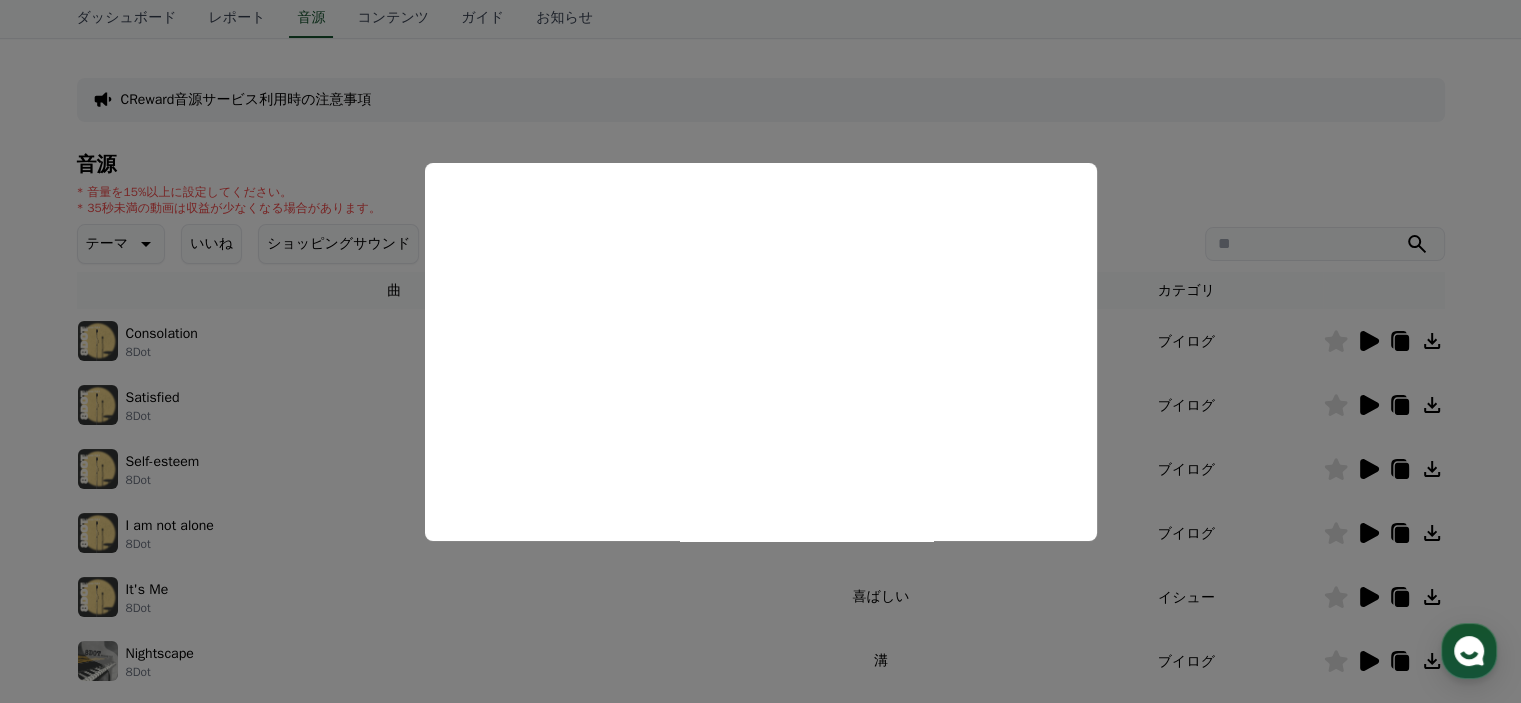 click at bounding box center [760, 351] 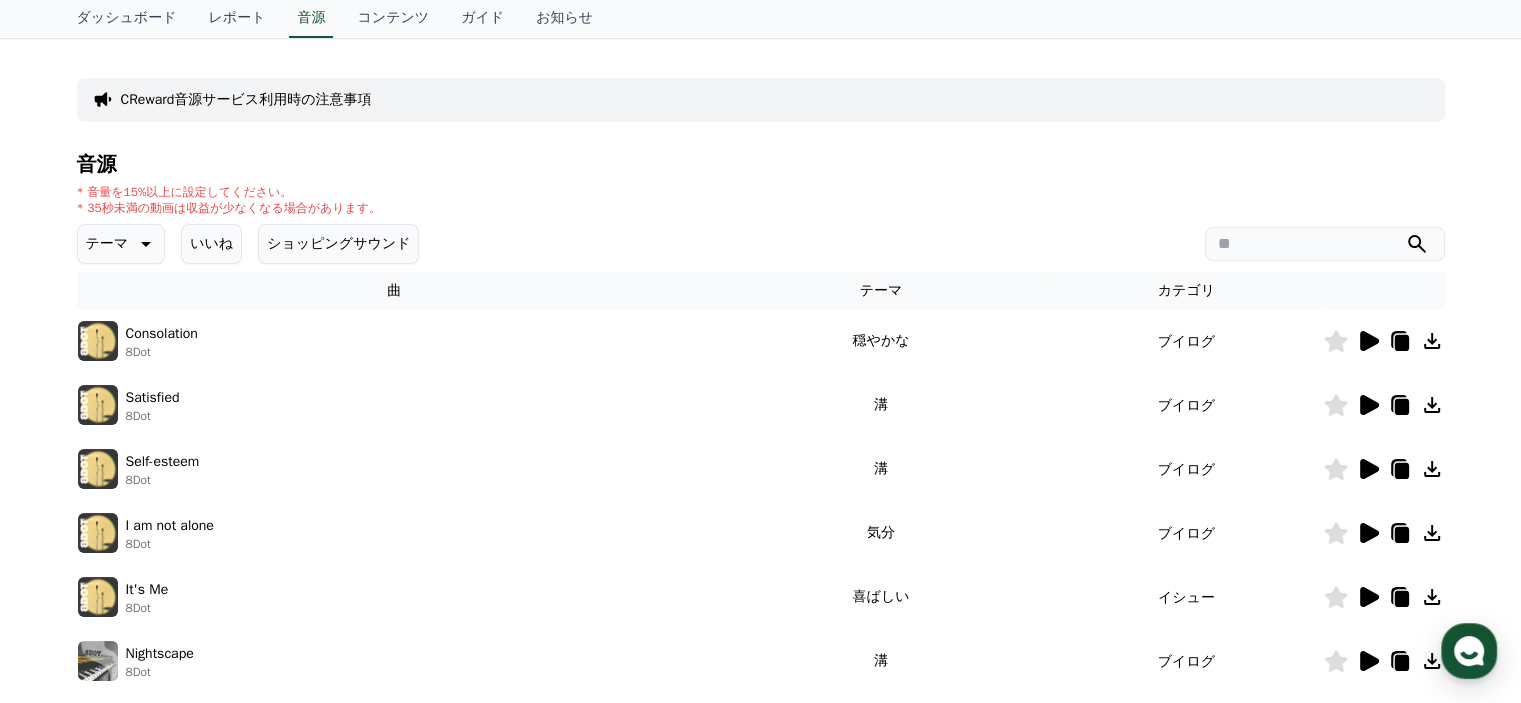 click 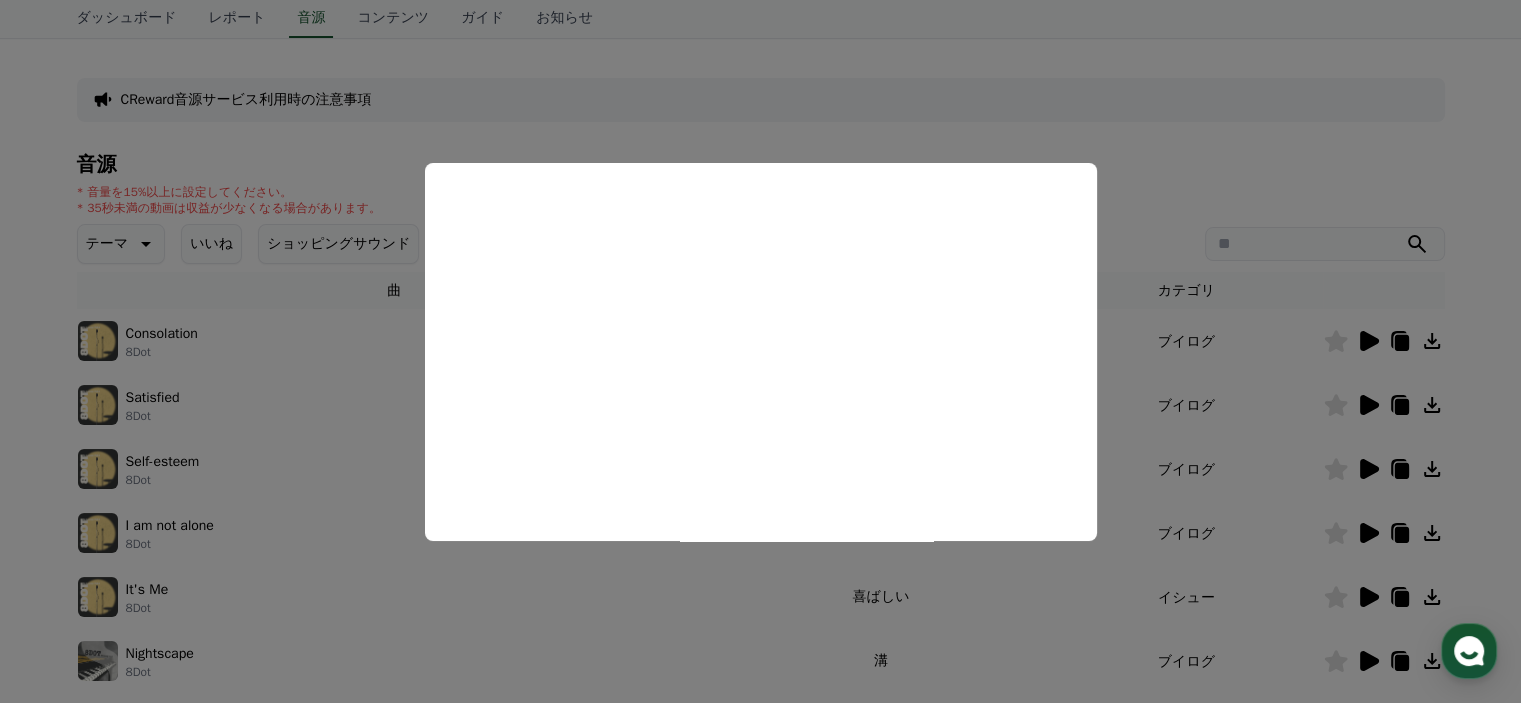 click at bounding box center [760, 351] 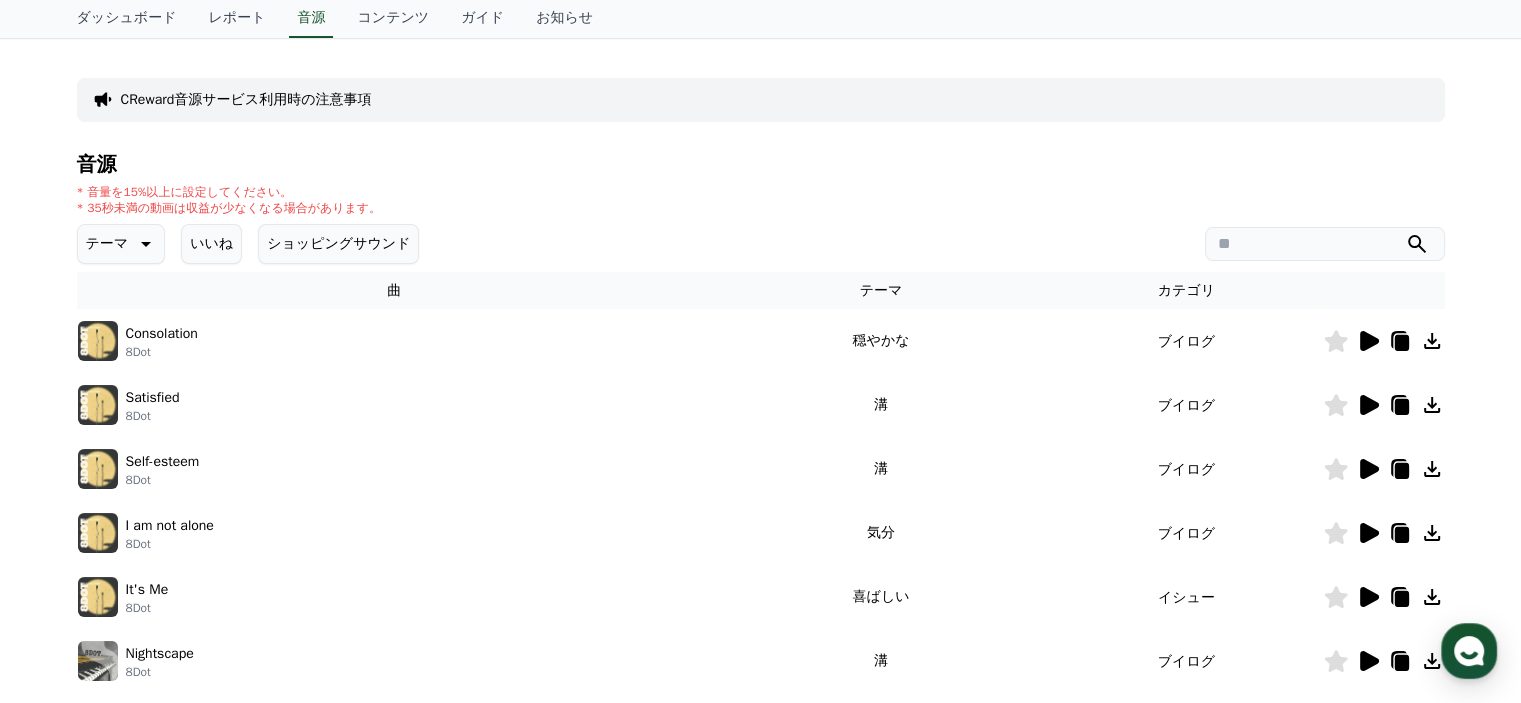 click on "CReward音源サービス利用時の注意事項" at bounding box center (761, 100) 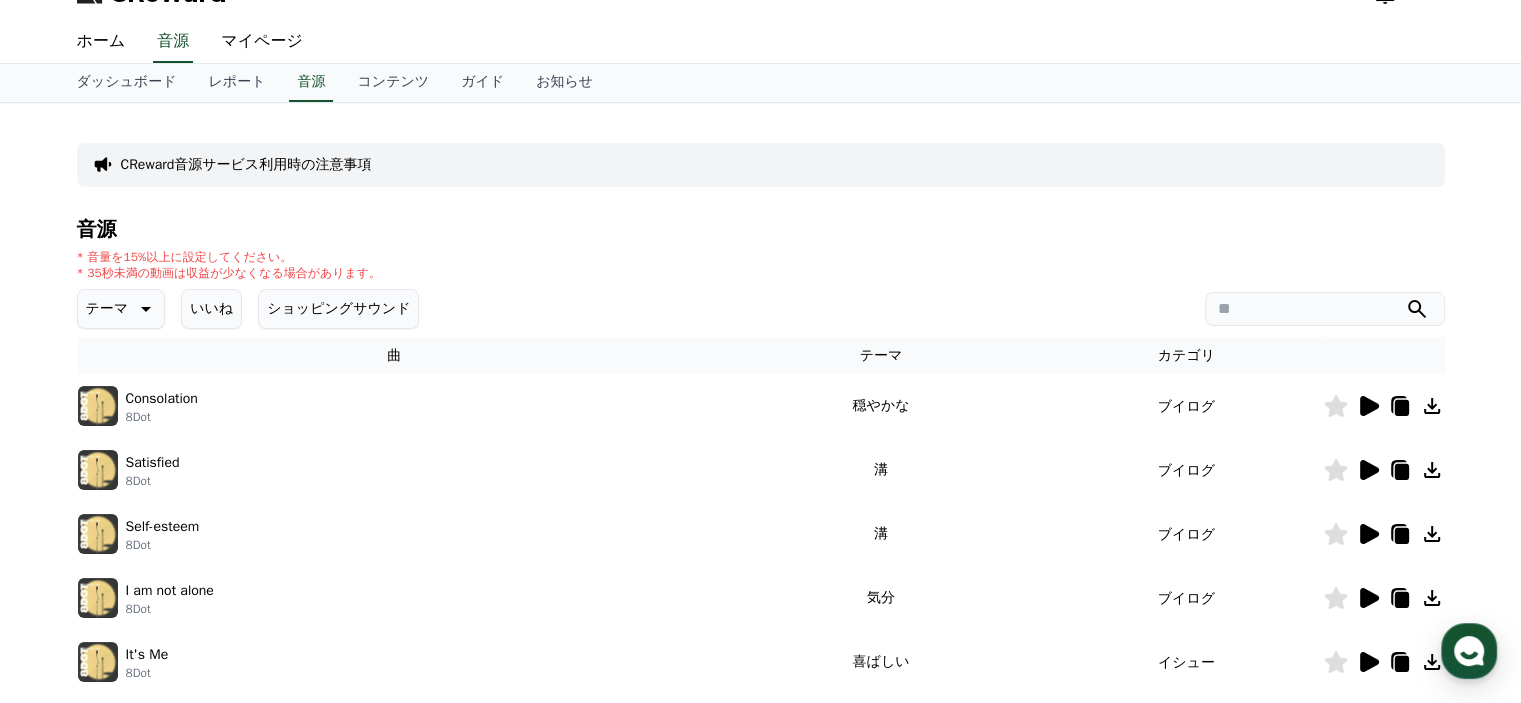 scroll, scrollTop: 0, scrollLeft: 0, axis: both 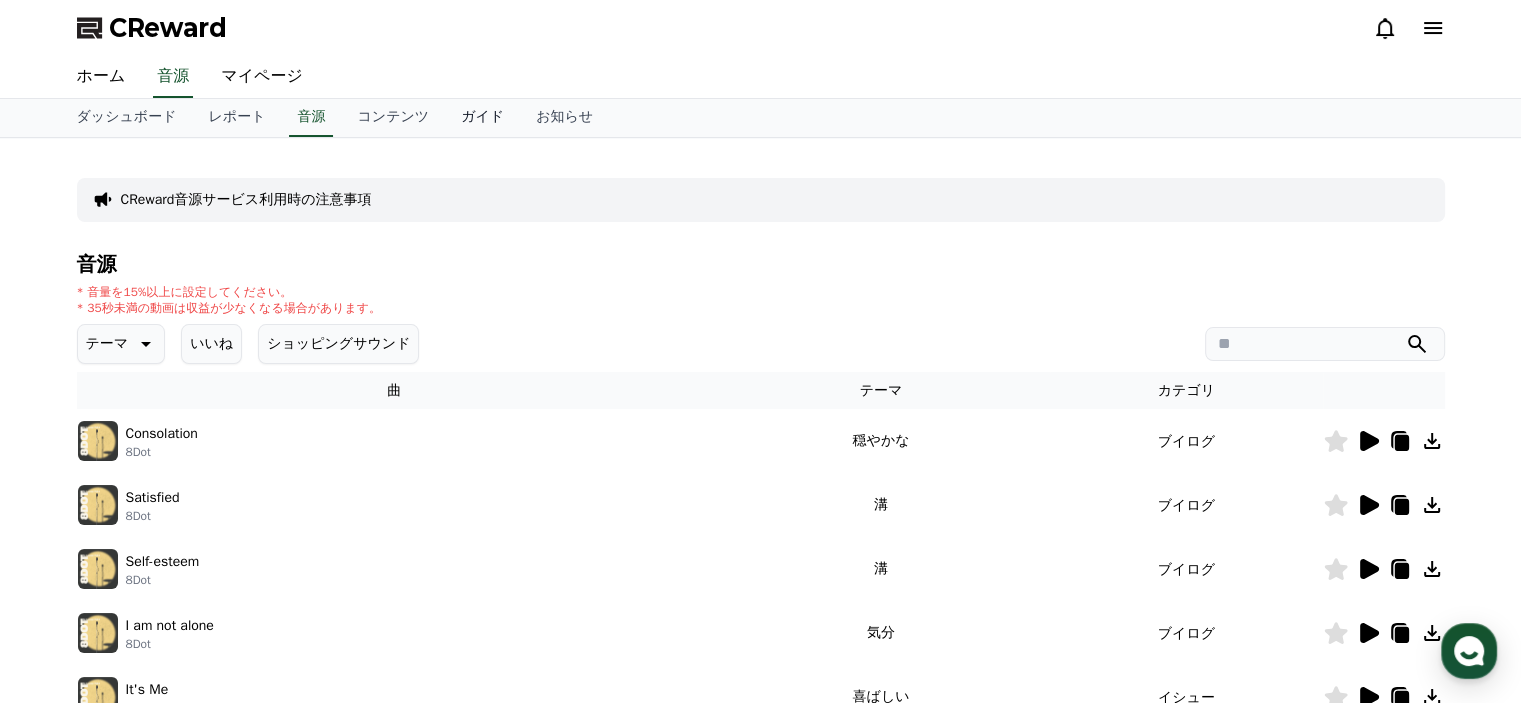 click on "ガイド" at bounding box center [482, 118] 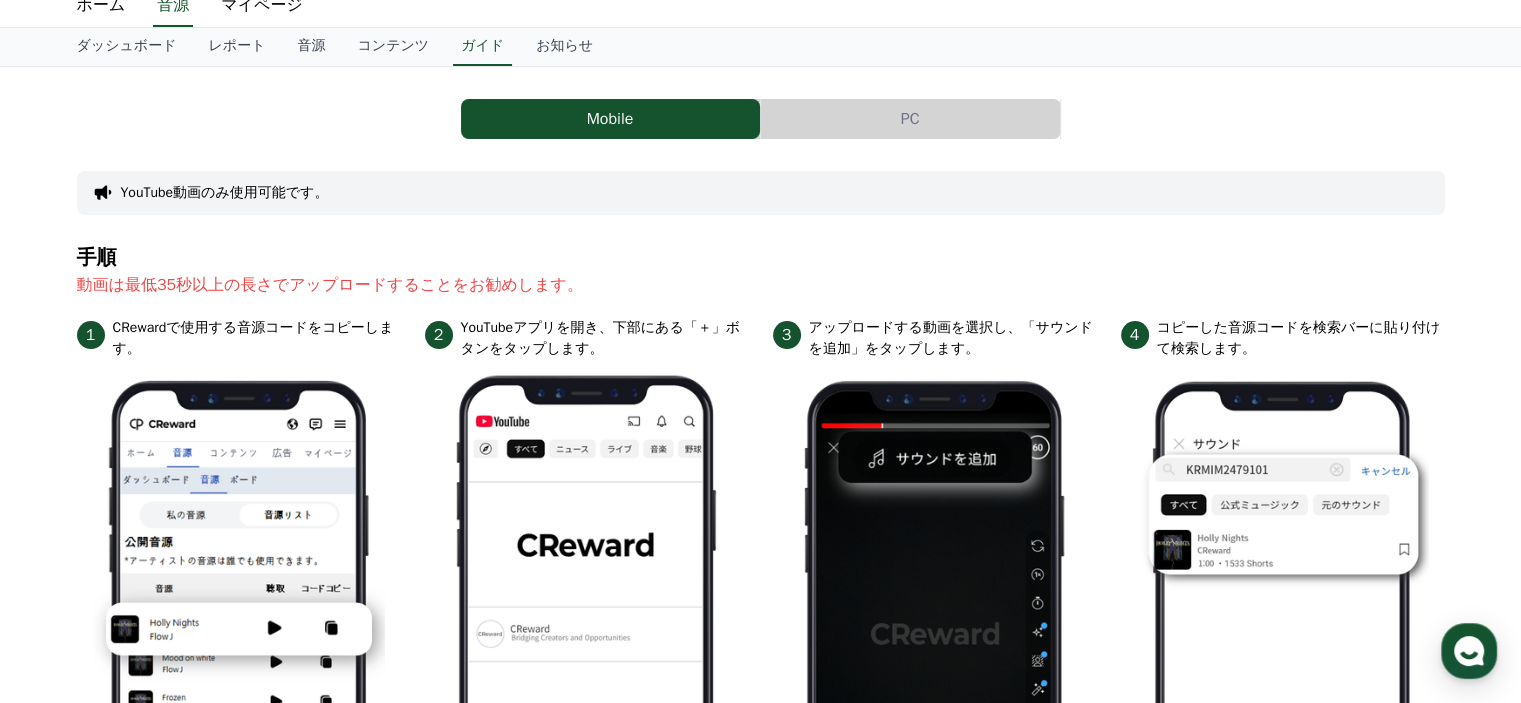 scroll, scrollTop: 0, scrollLeft: 0, axis: both 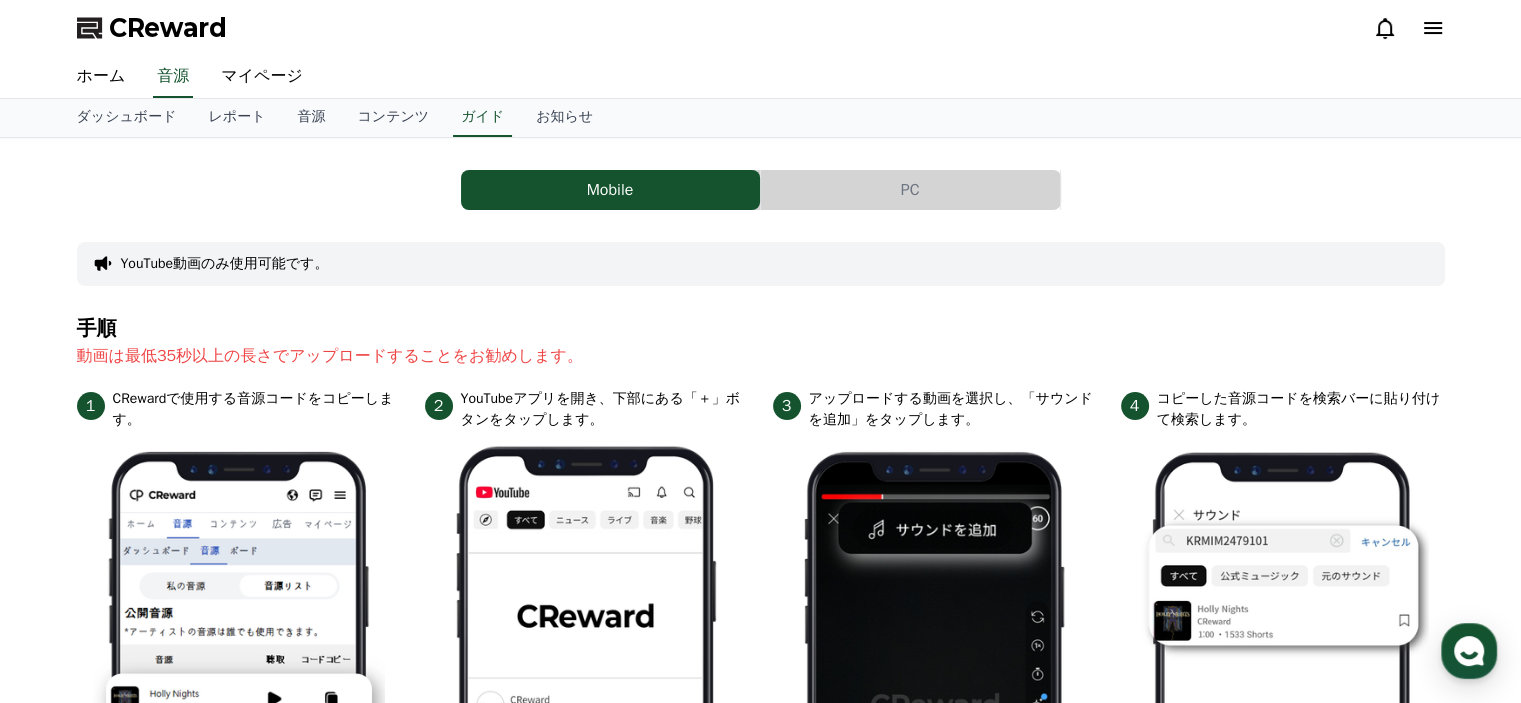 click on "PC" at bounding box center [910, 190] 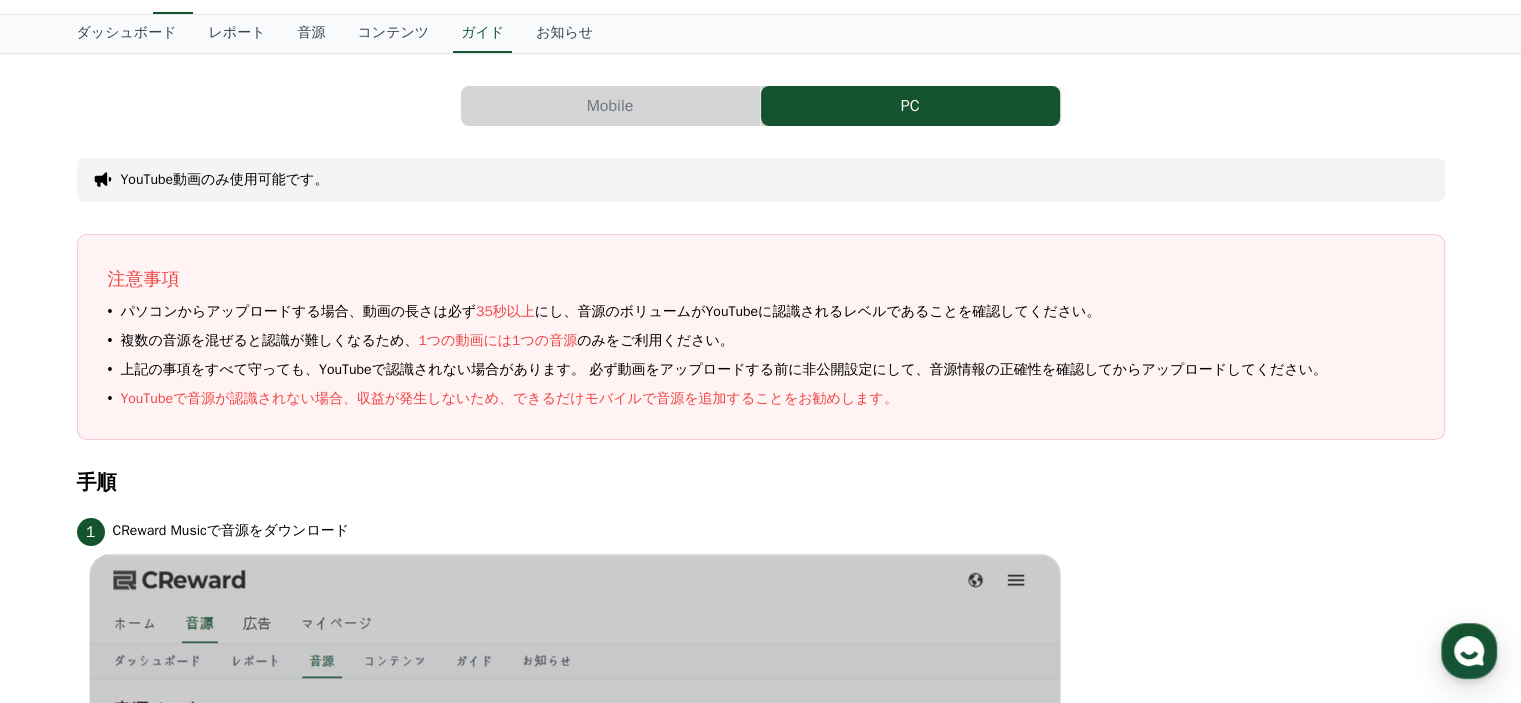 scroll, scrollTop: 0, scrollLeft: 0, axis: both 